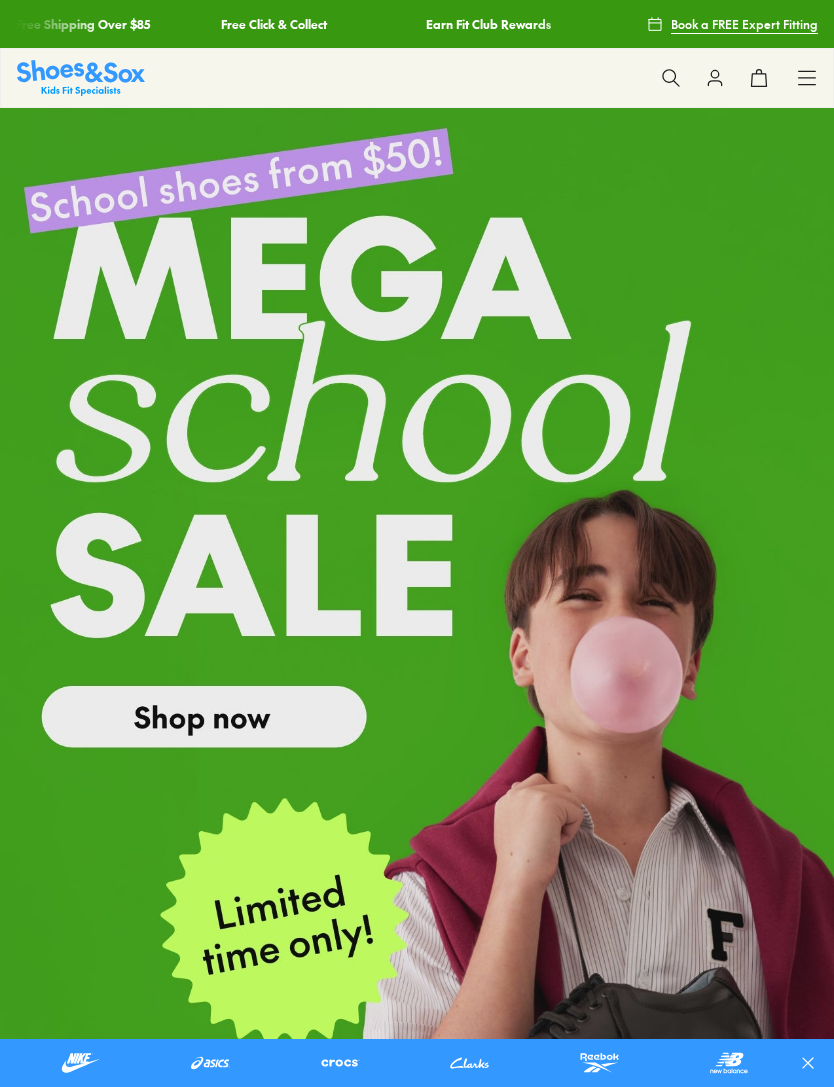 scroll, scrollTop: 0, scrollLeft: 0, axis: both 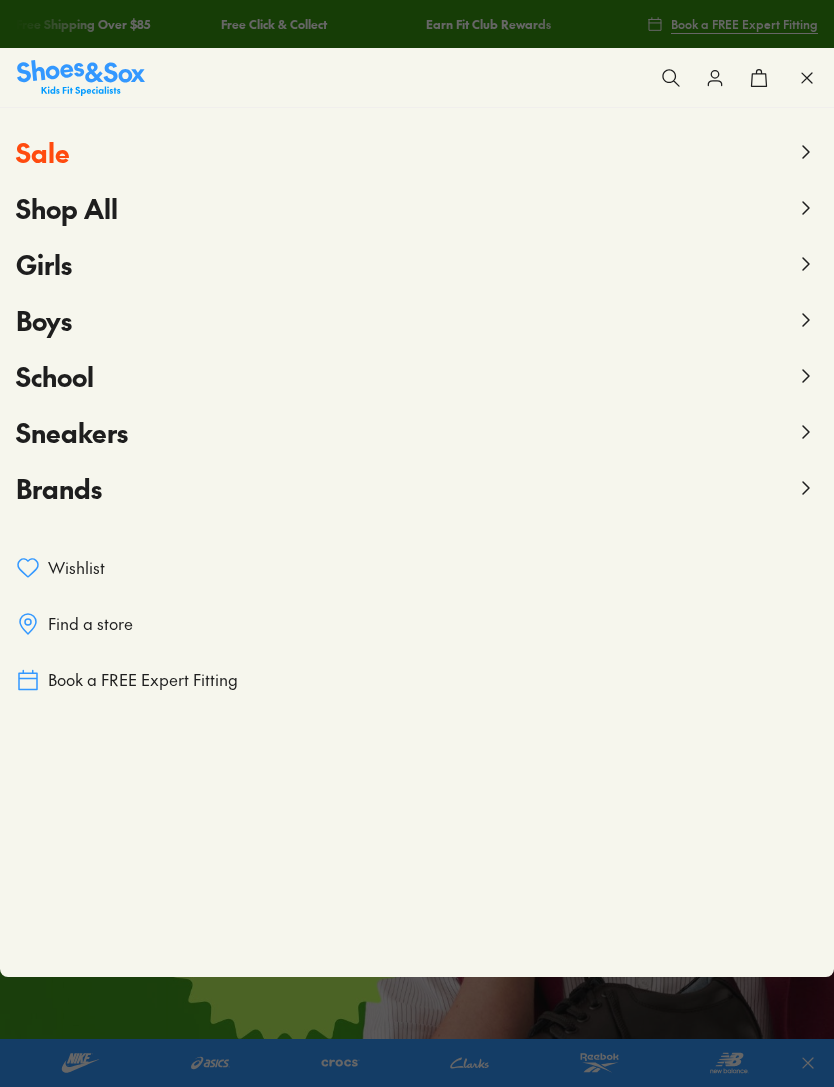 click on "Shop All" at bounding box center (67, 208) 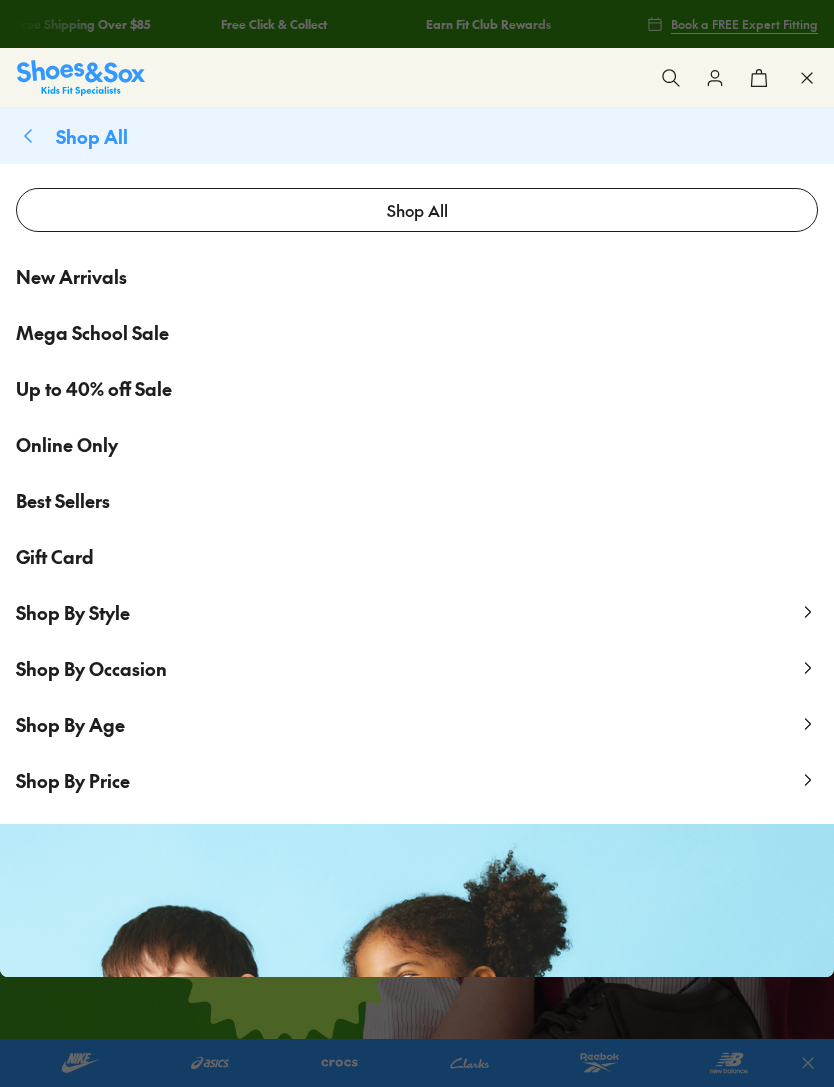 click 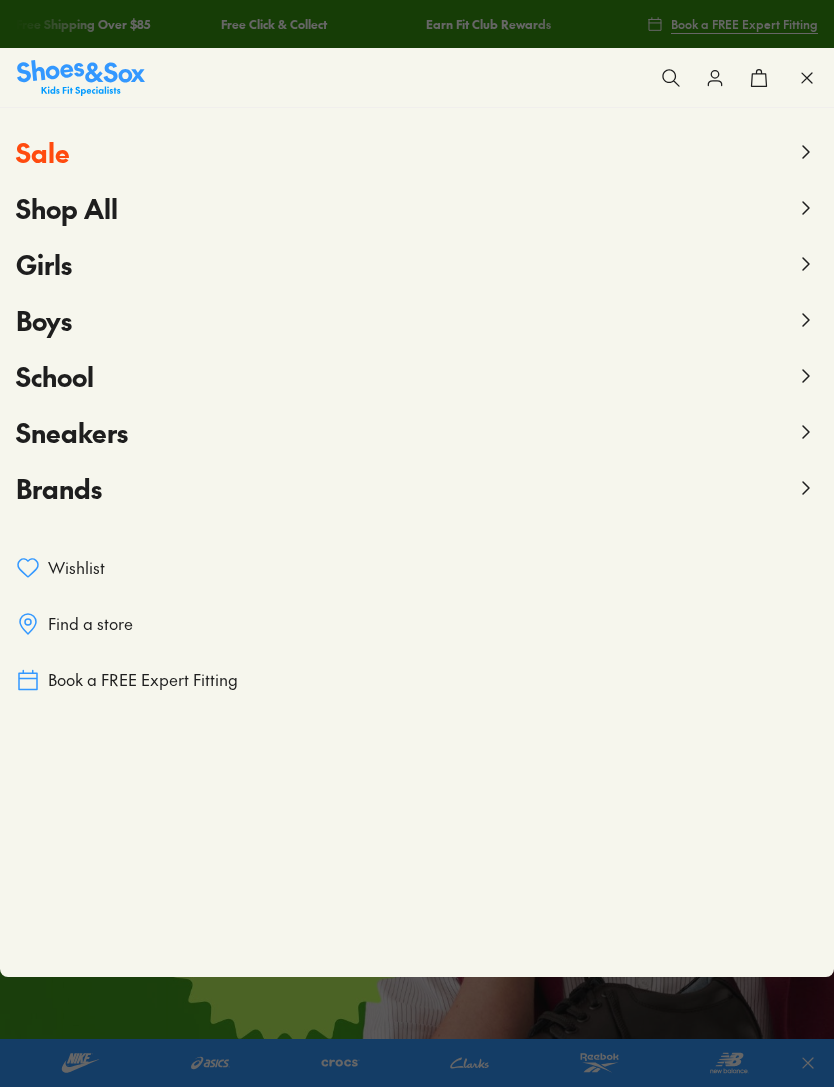 click on "Boys" at bounding box center (44, 320) 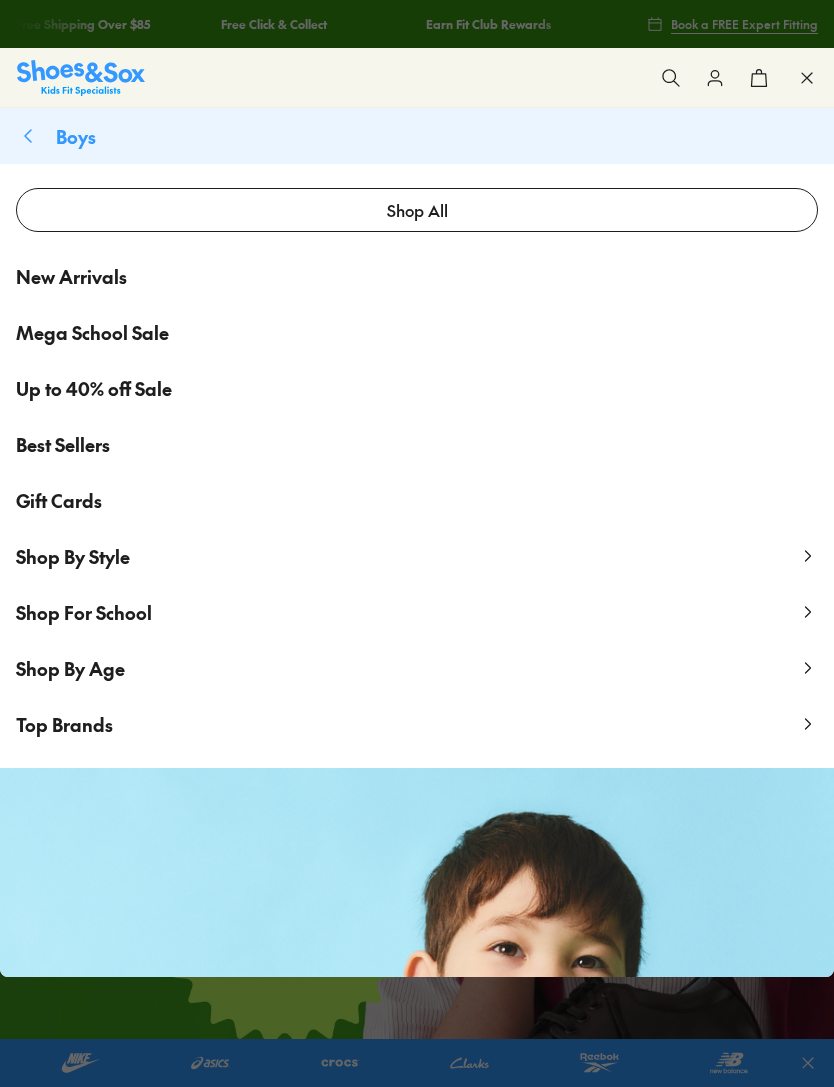 click on "Best Sellers" at bounding box center [63, 444] 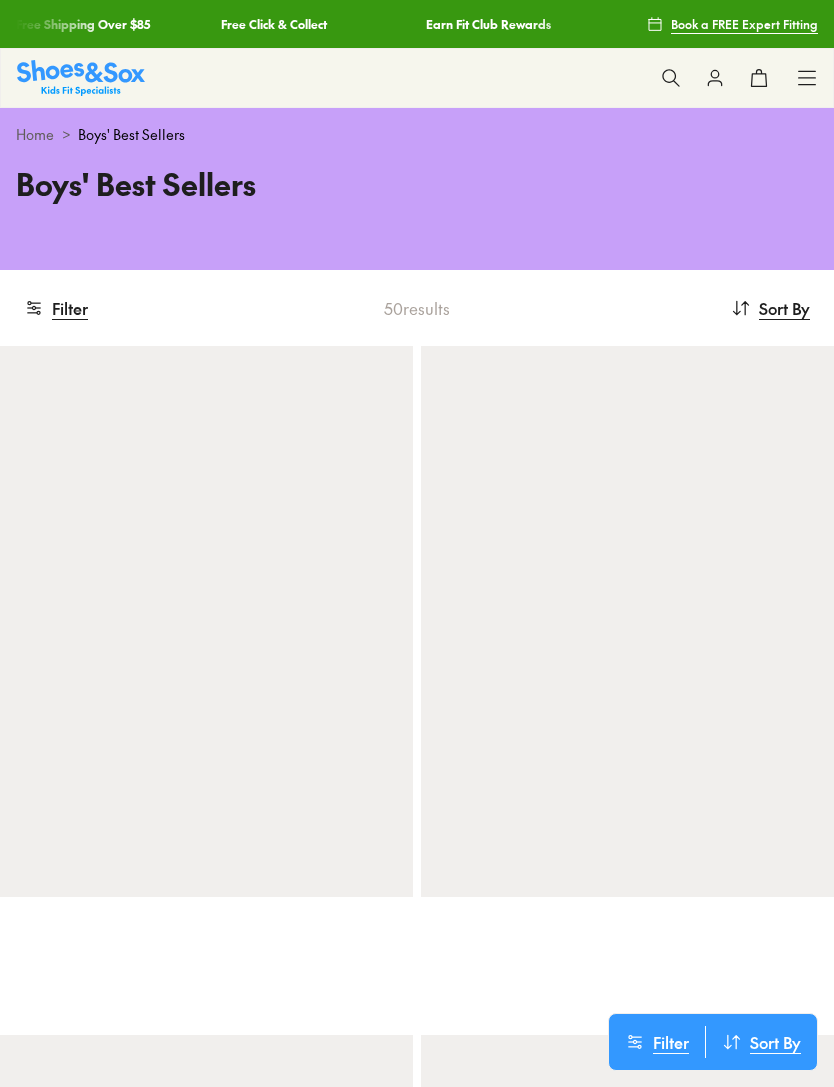 scroll, scrollTop: 0, scrollLeft: 0, axis: both 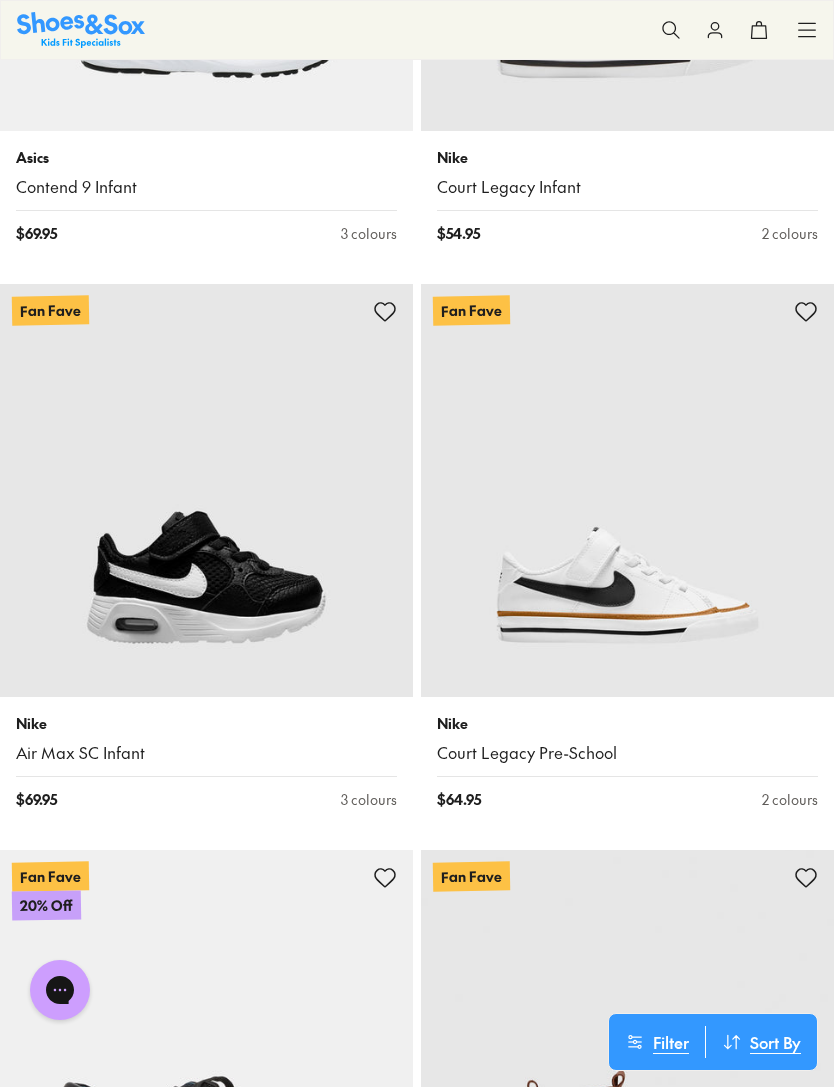 click at bounding box center (627, 490) 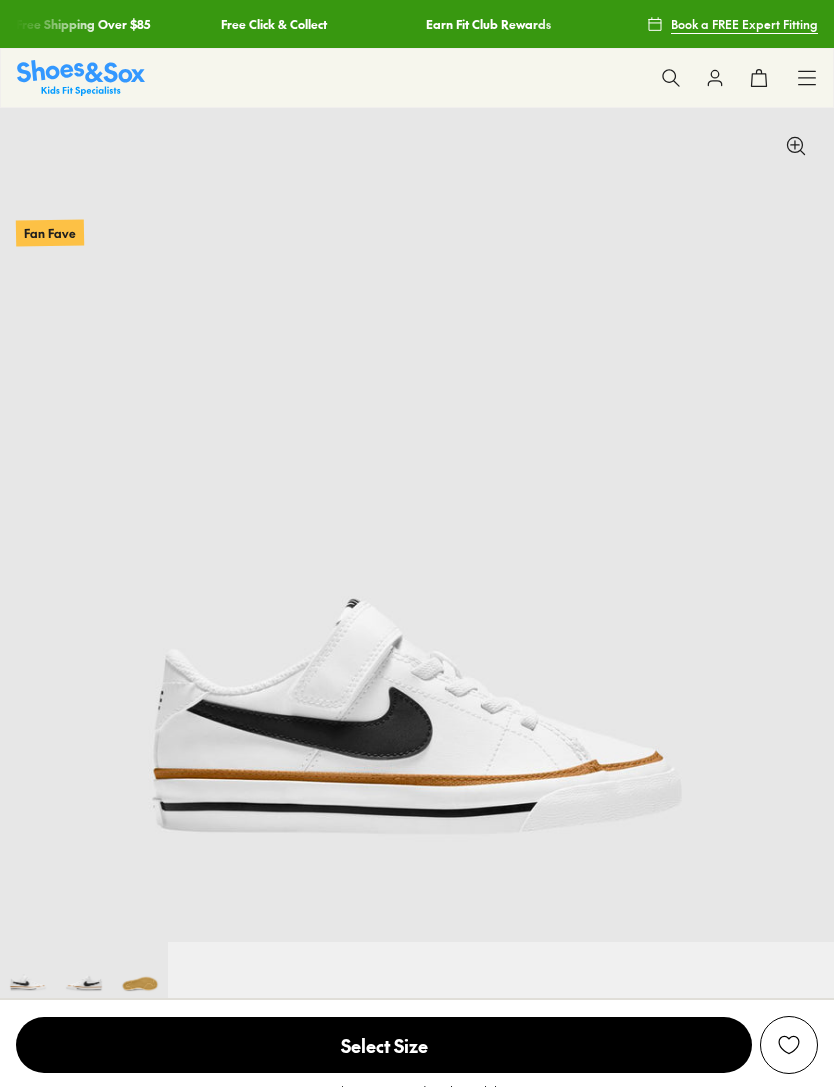 scroll, scrollTop: 326, scrollLeft: 0, axis: vertical 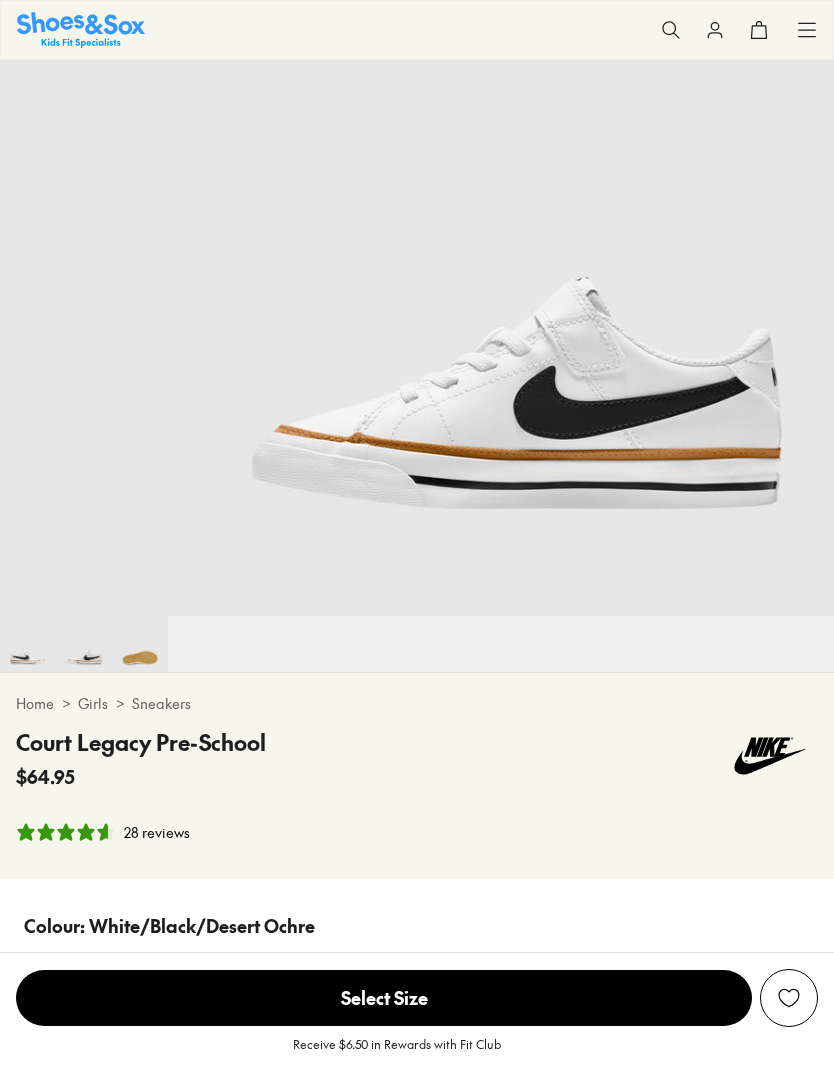 select on "*" 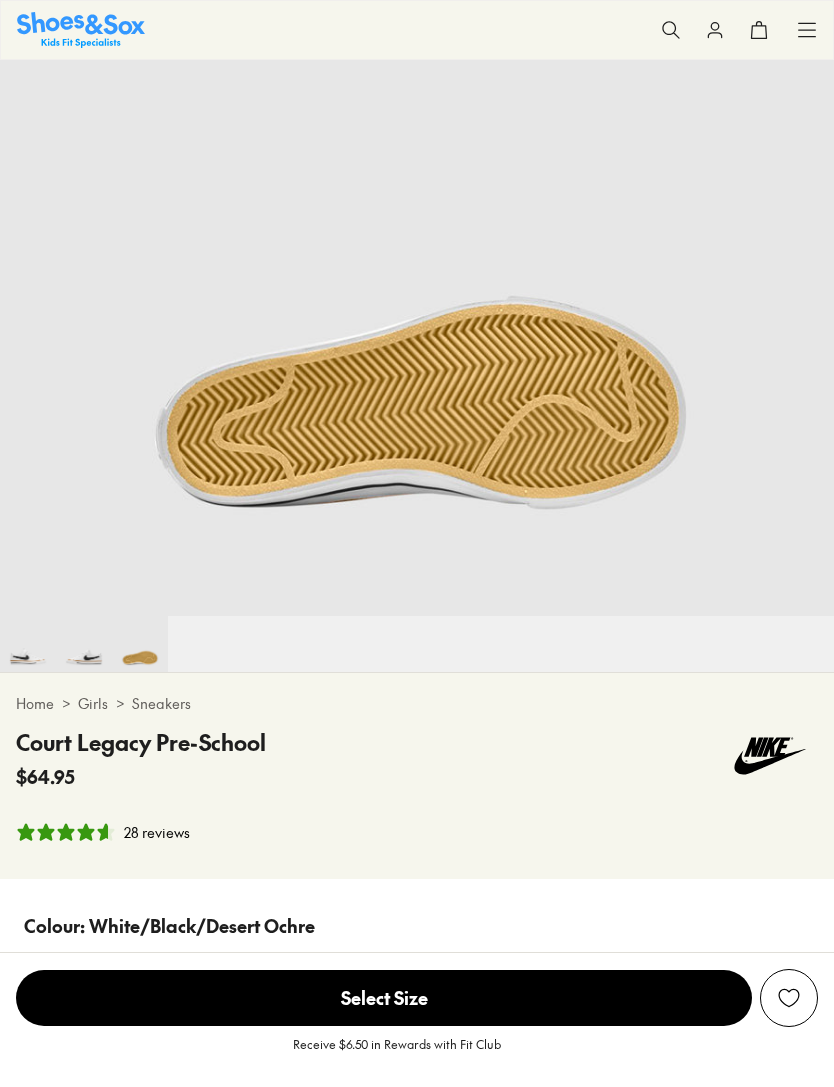 scroll, scrollTop: 0, scrollLeft: 1682, axis: horizontal 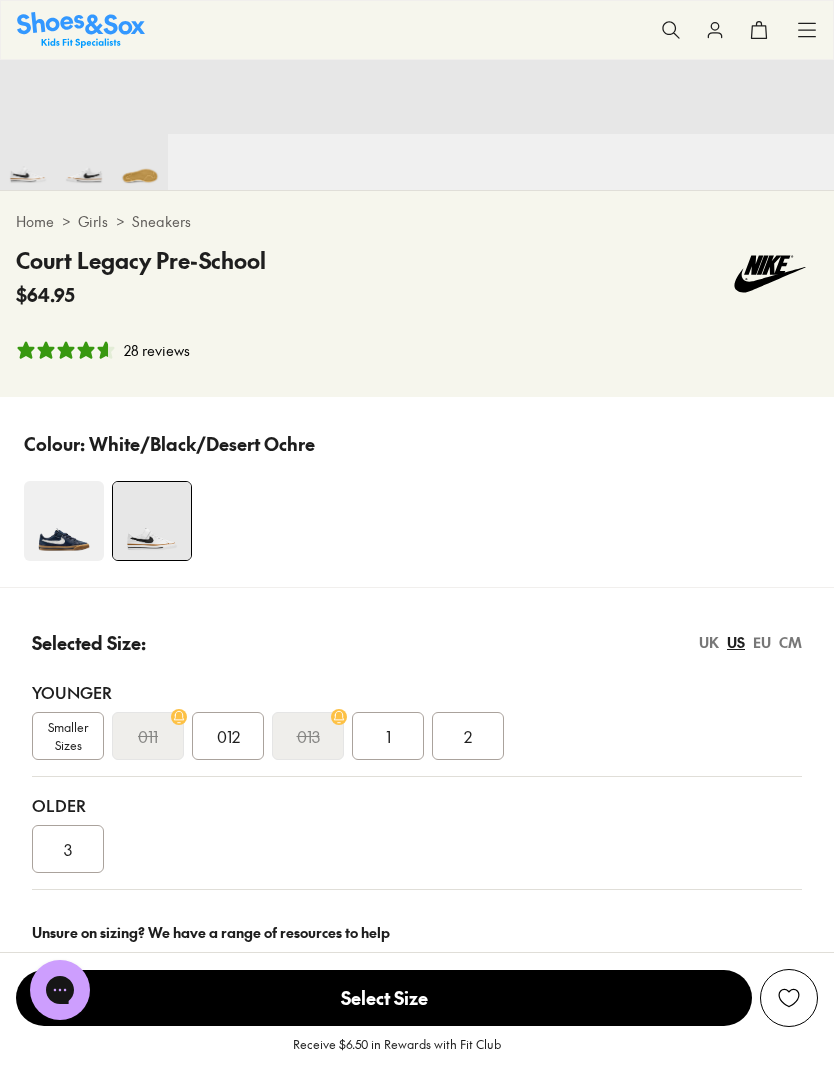 click at bounding box center (64, 521) 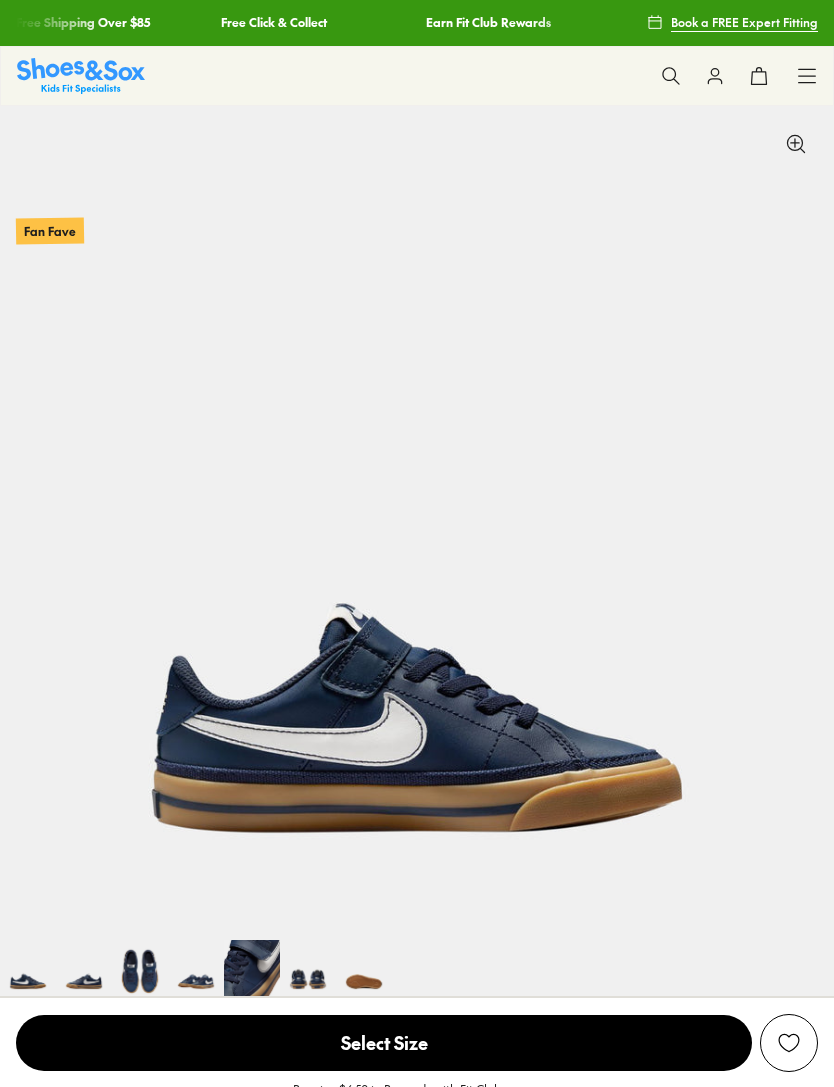 scroll, scrollTop: 511, scrollLeft: 0, axis: vertical 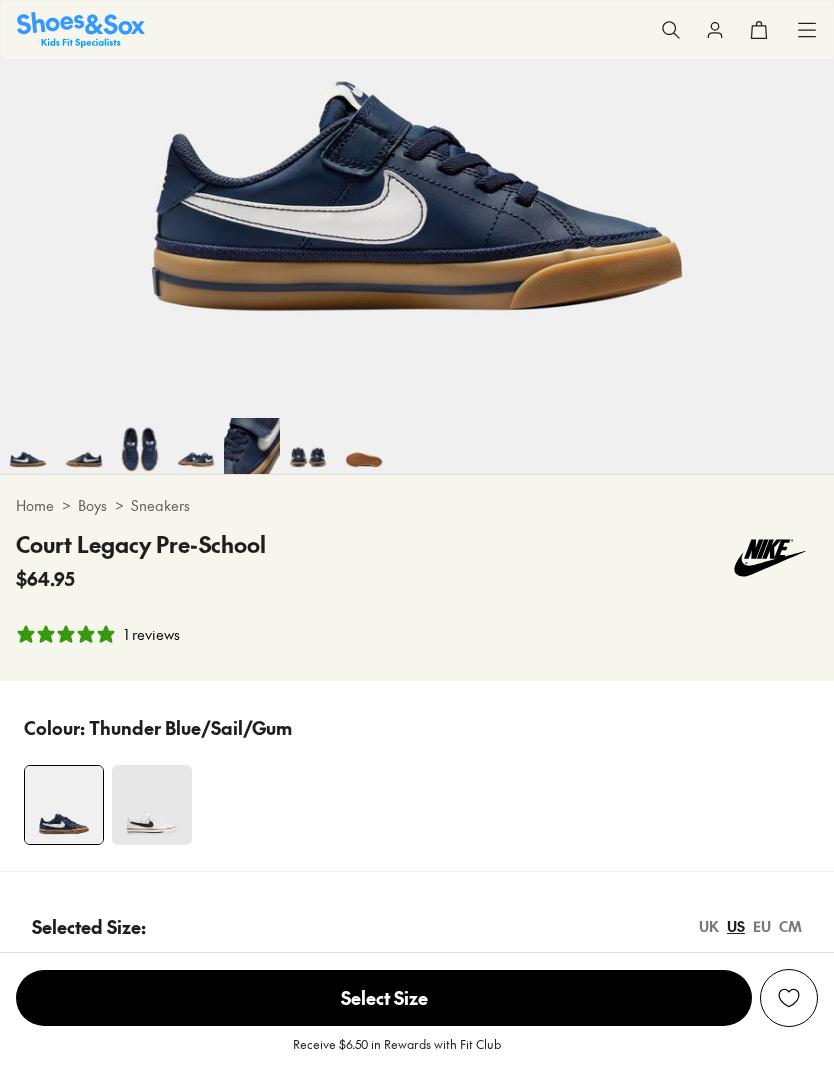 select on "*" 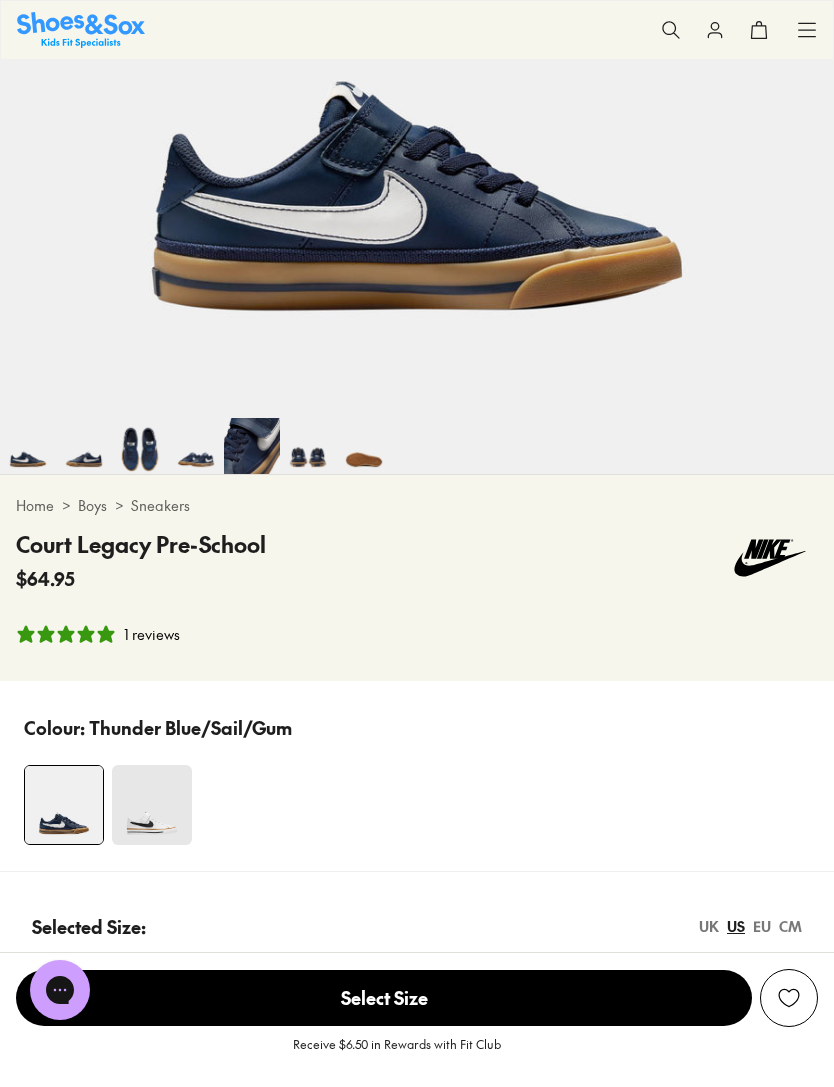 scroll, scrollTop: 0, scrollLeft: 0, axis: both 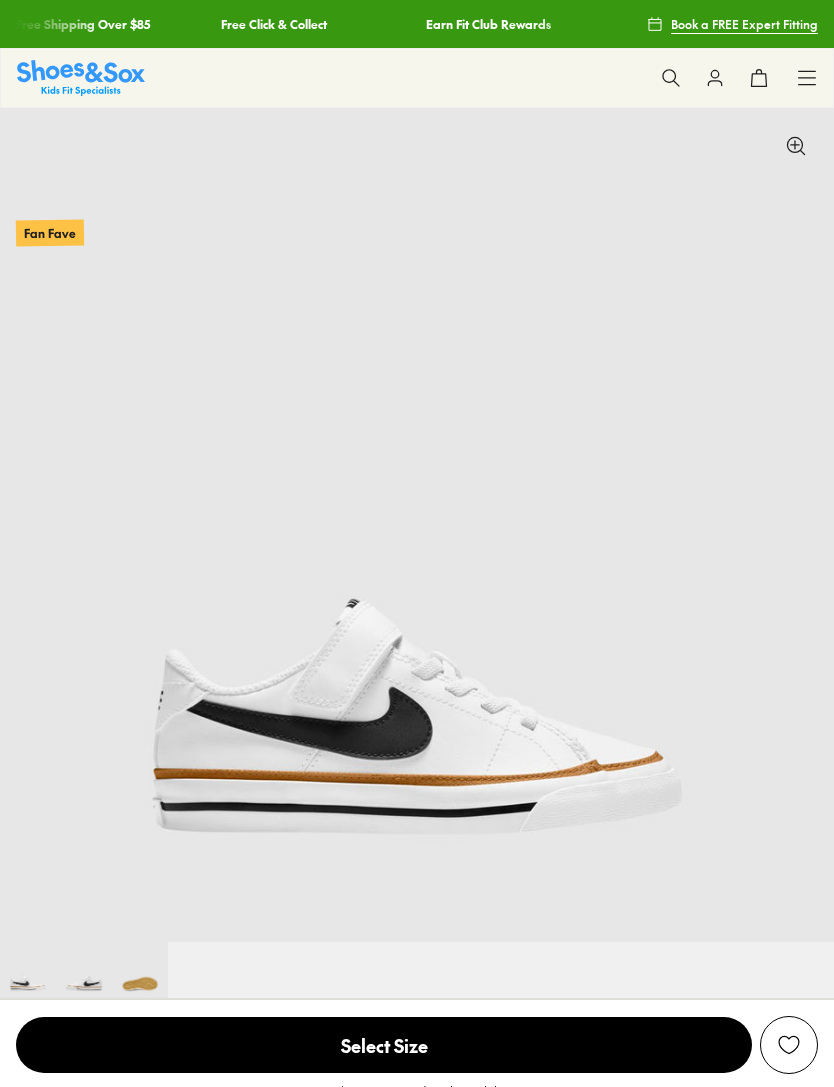 select on "*" 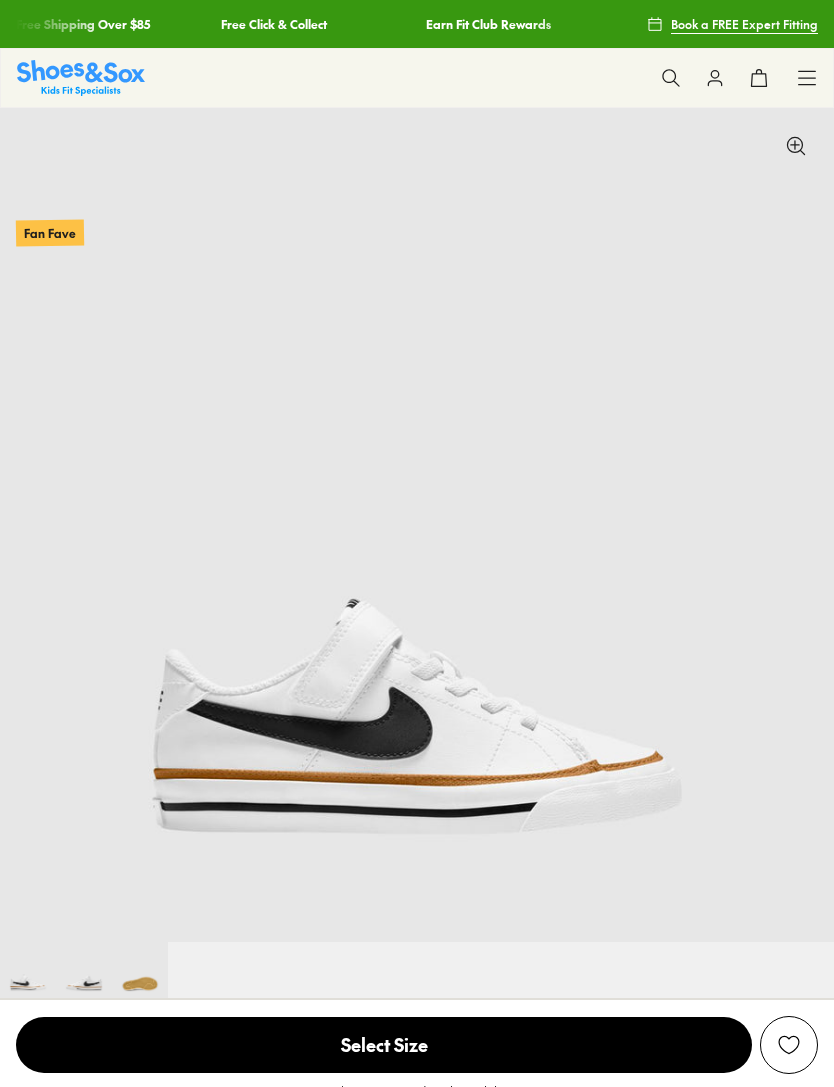 scroll, scrollTop: 656, scrollLeft: 0, axis: vertical 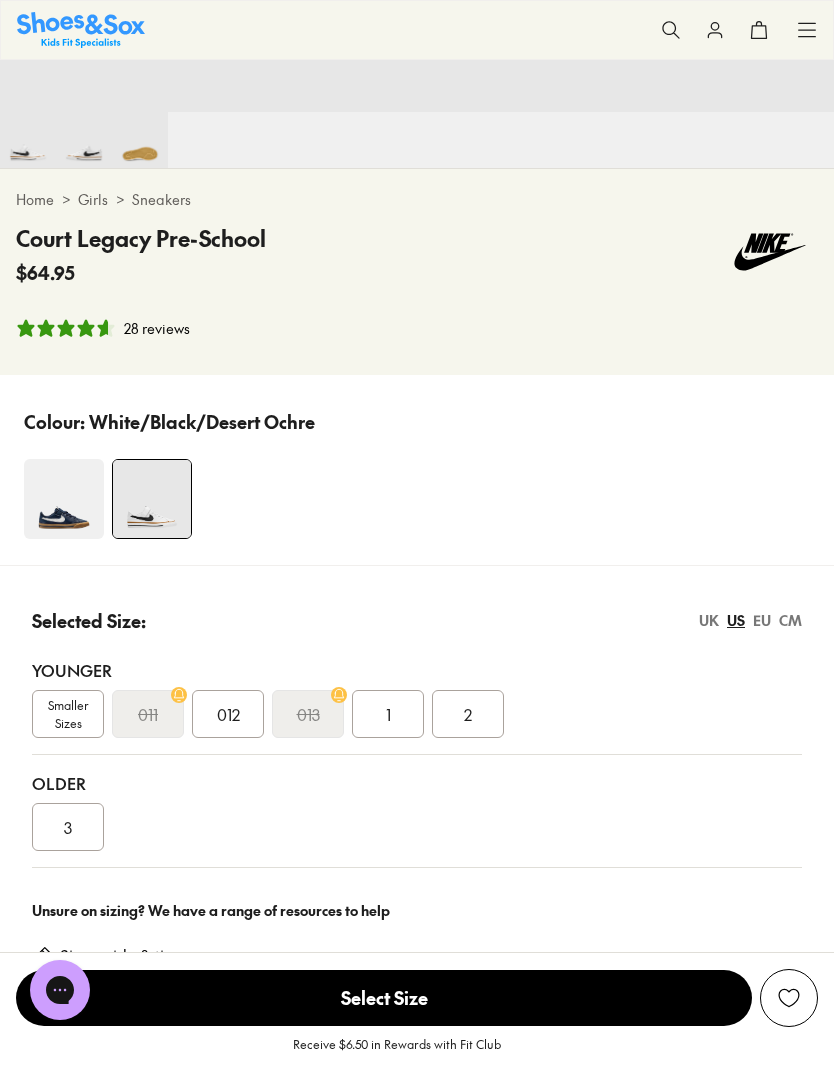 click on "Smaller Sizes" at bounding box center [68, 714] 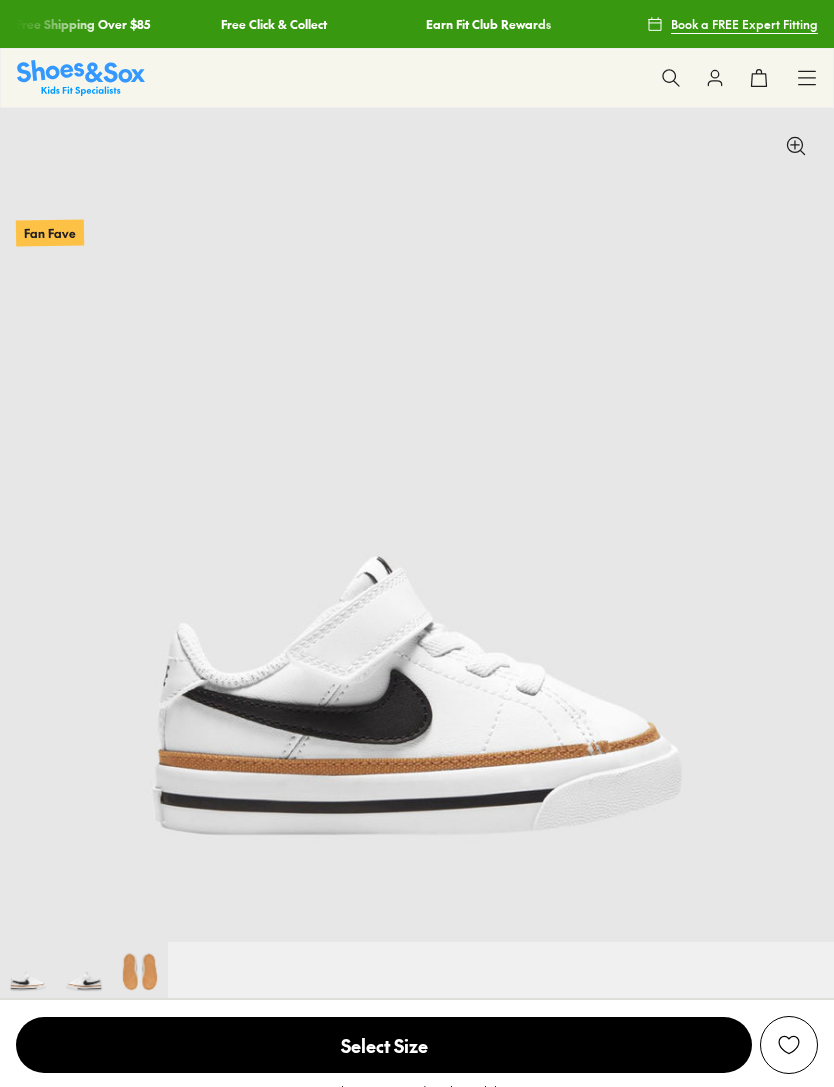 scroll, scrollTop: 0, scrollLeft: 0, axis: both 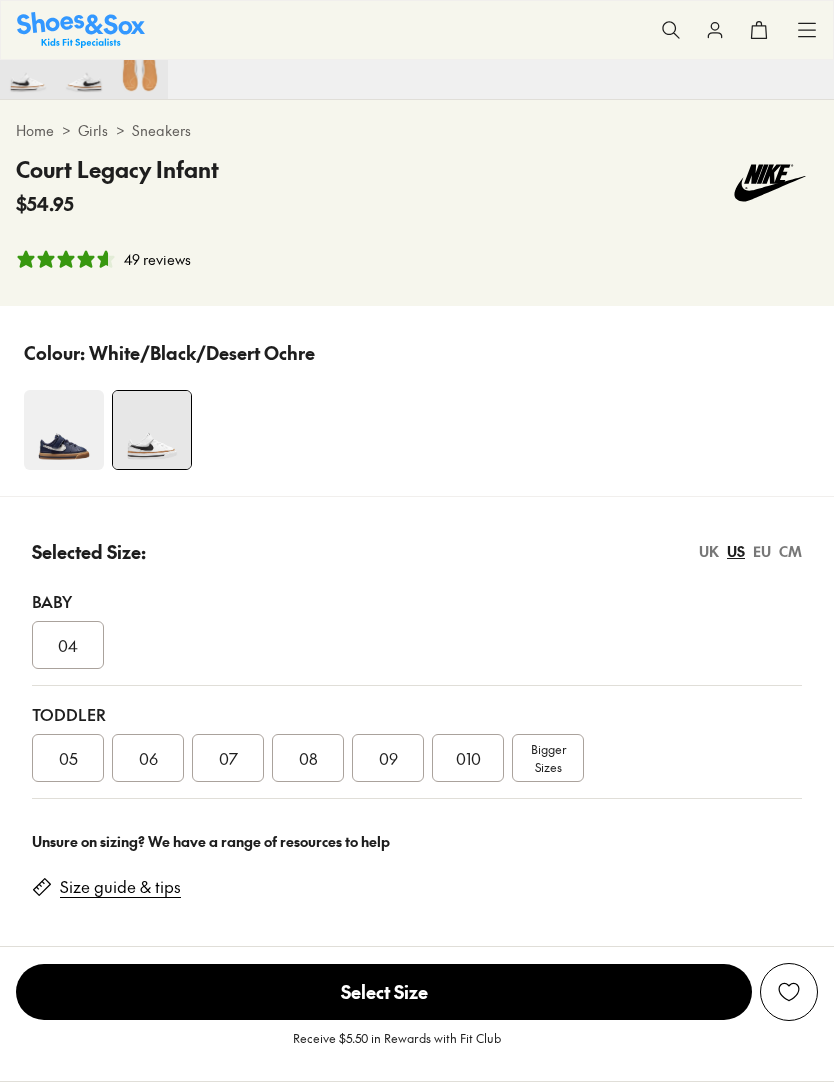 select on "*" 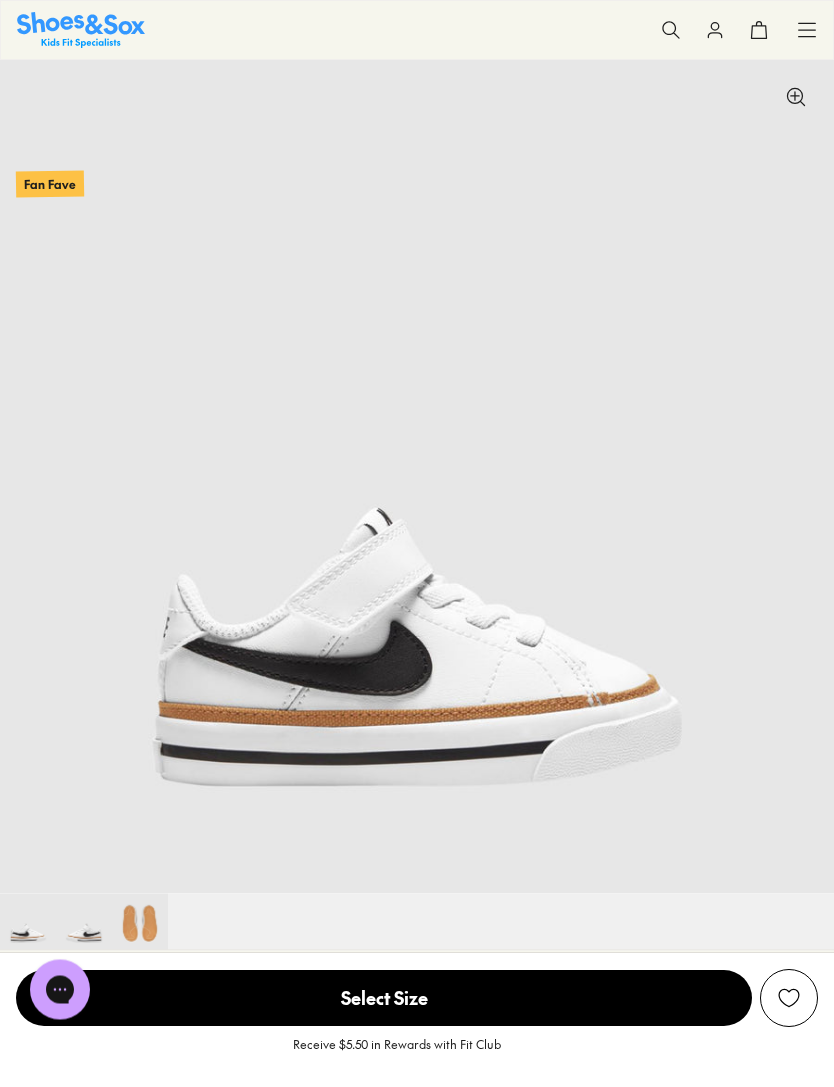 scroll, scrollTop: 0, scrollLeft: 0, axis: both 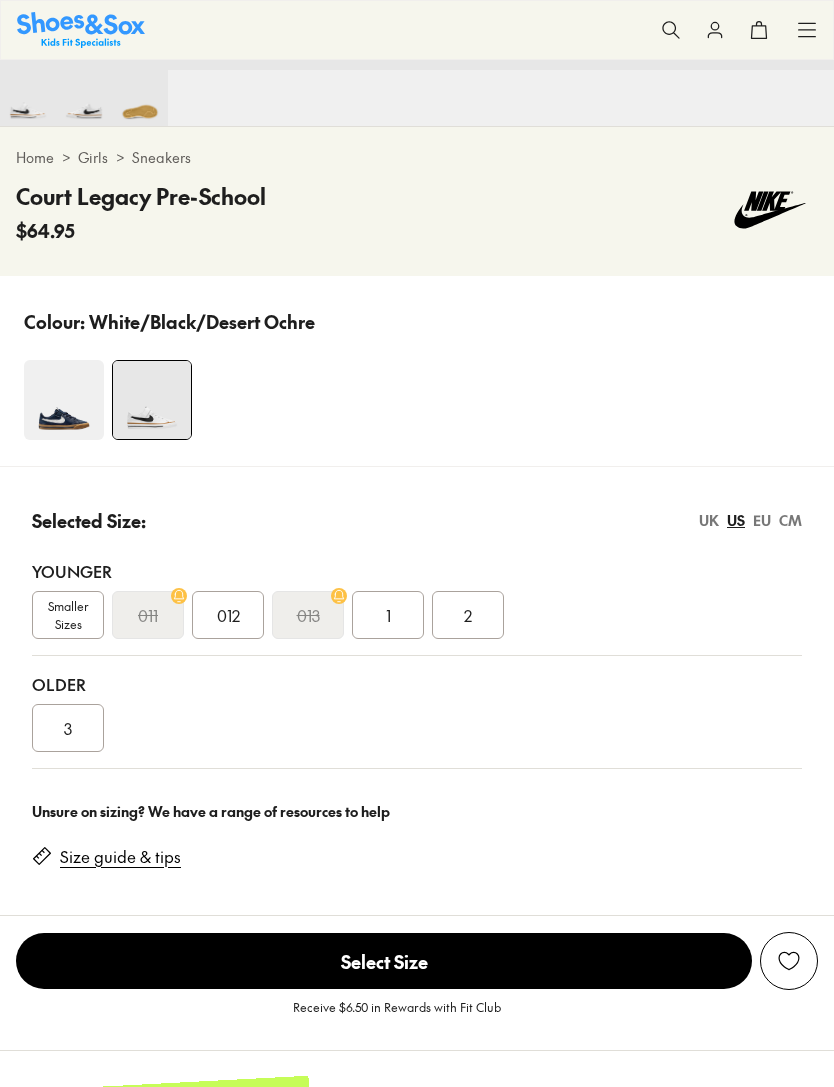select on "*" 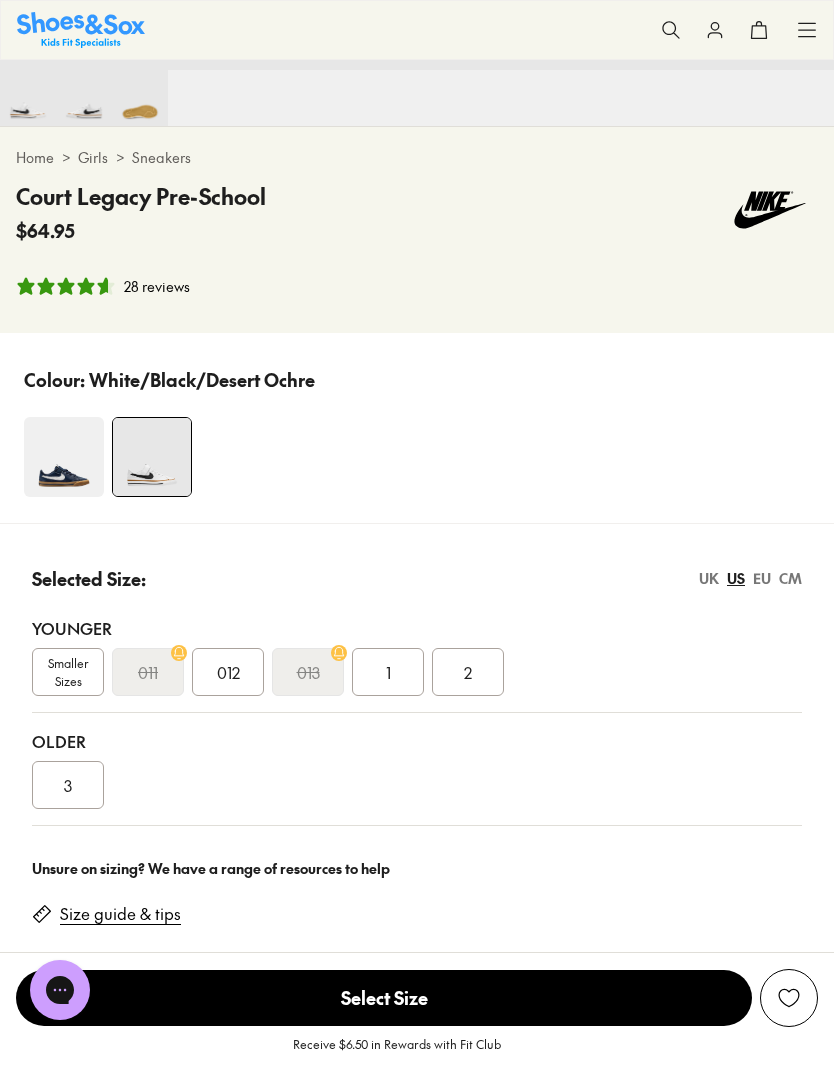 scroll, scrollTop: 0, scrollLeft: 0, axis: both 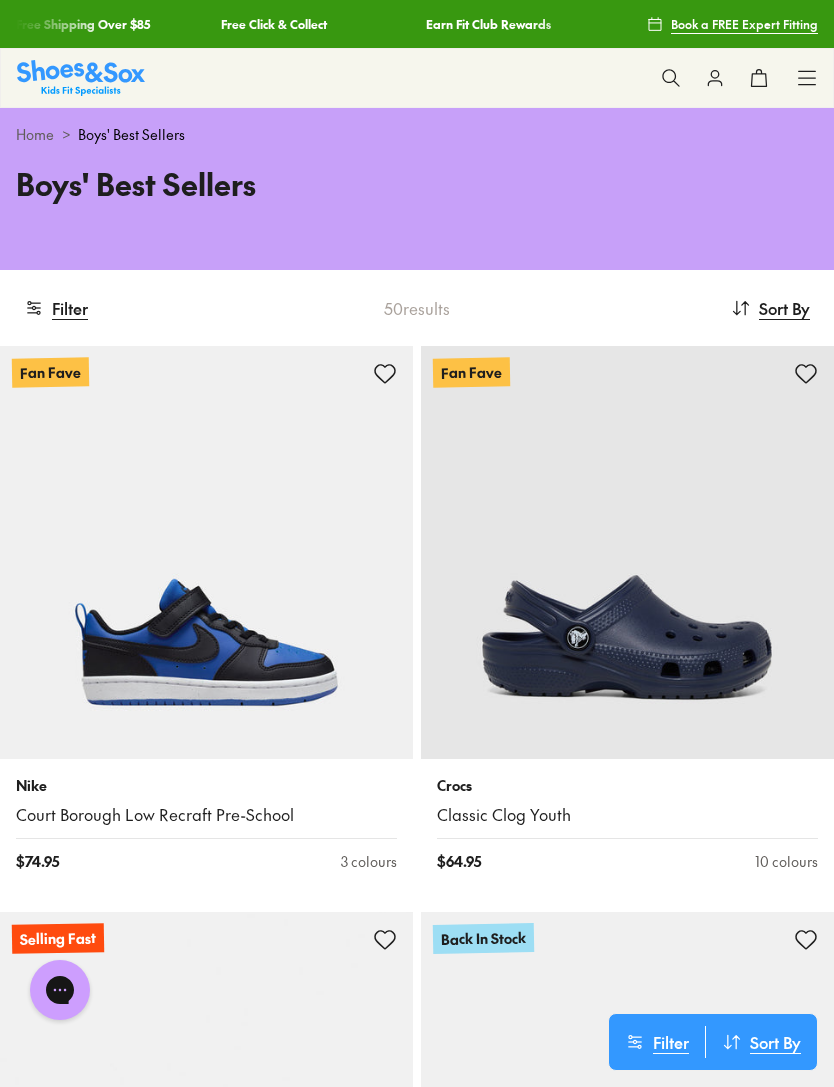 click 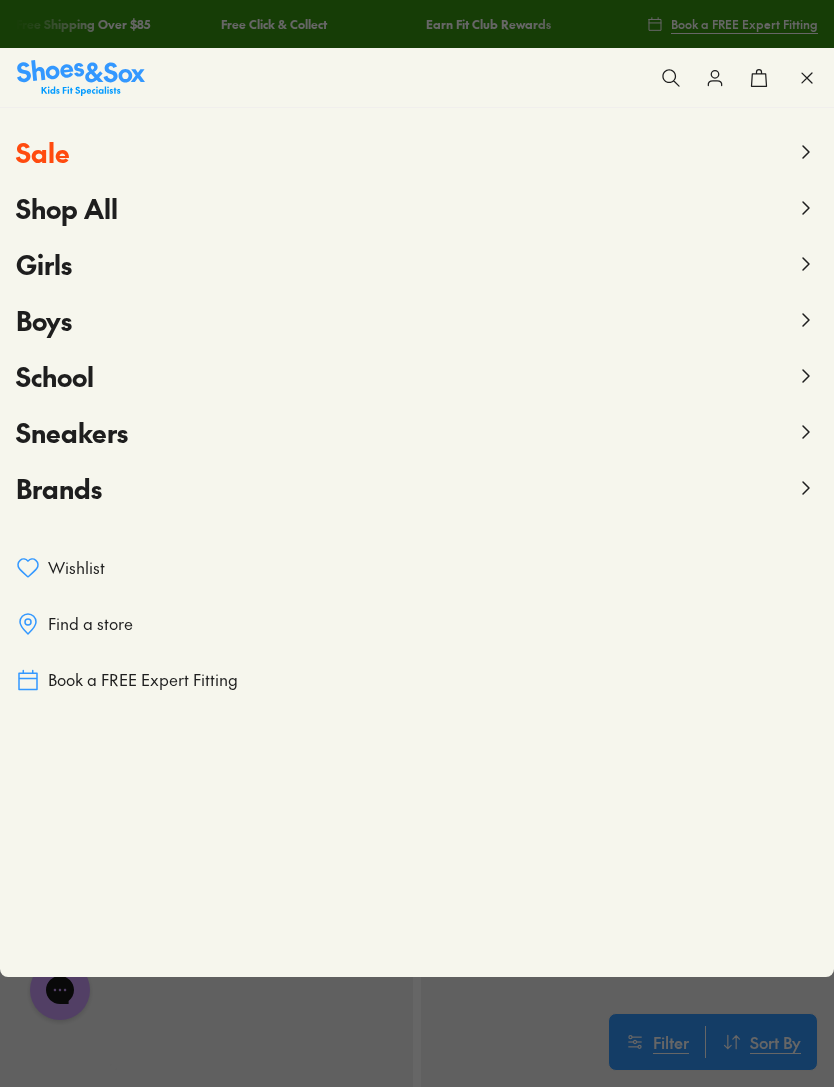 click on "Boys" at bounding box center [44, 320] 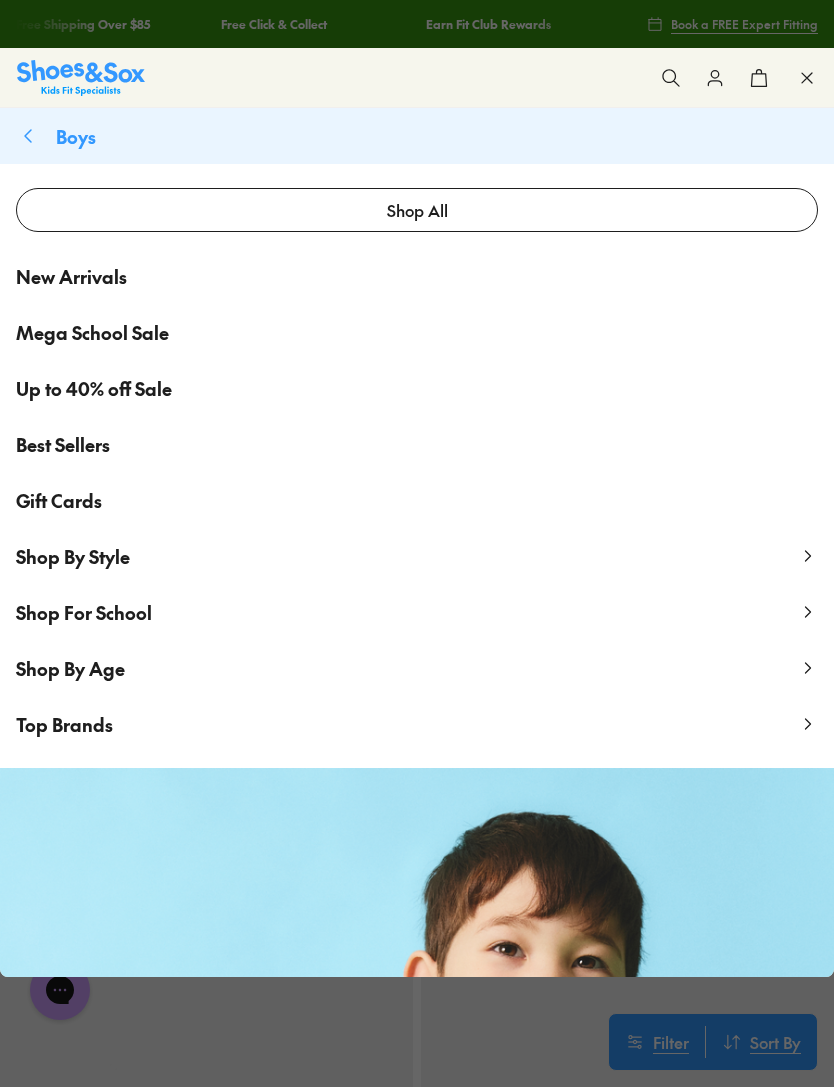 click on "Shop By Age" at bounding box center (70, 668) 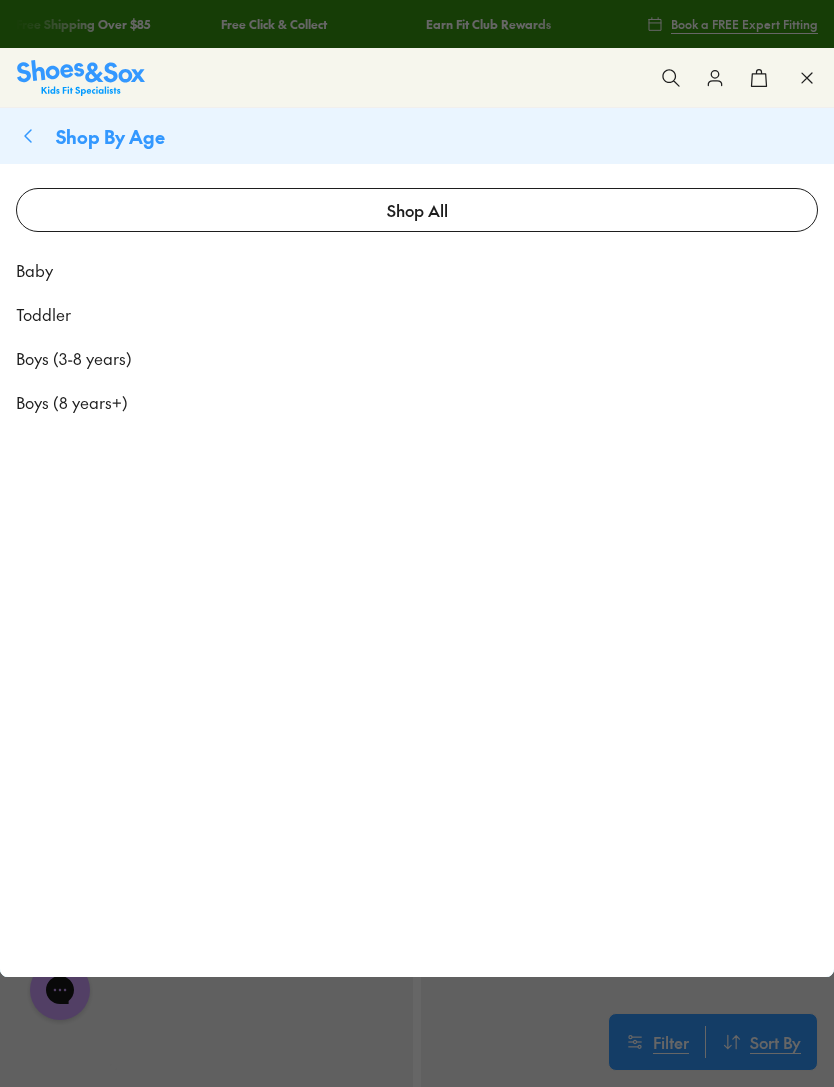 click on "Boys (3-8 years)" at bounding box center [74, 358] 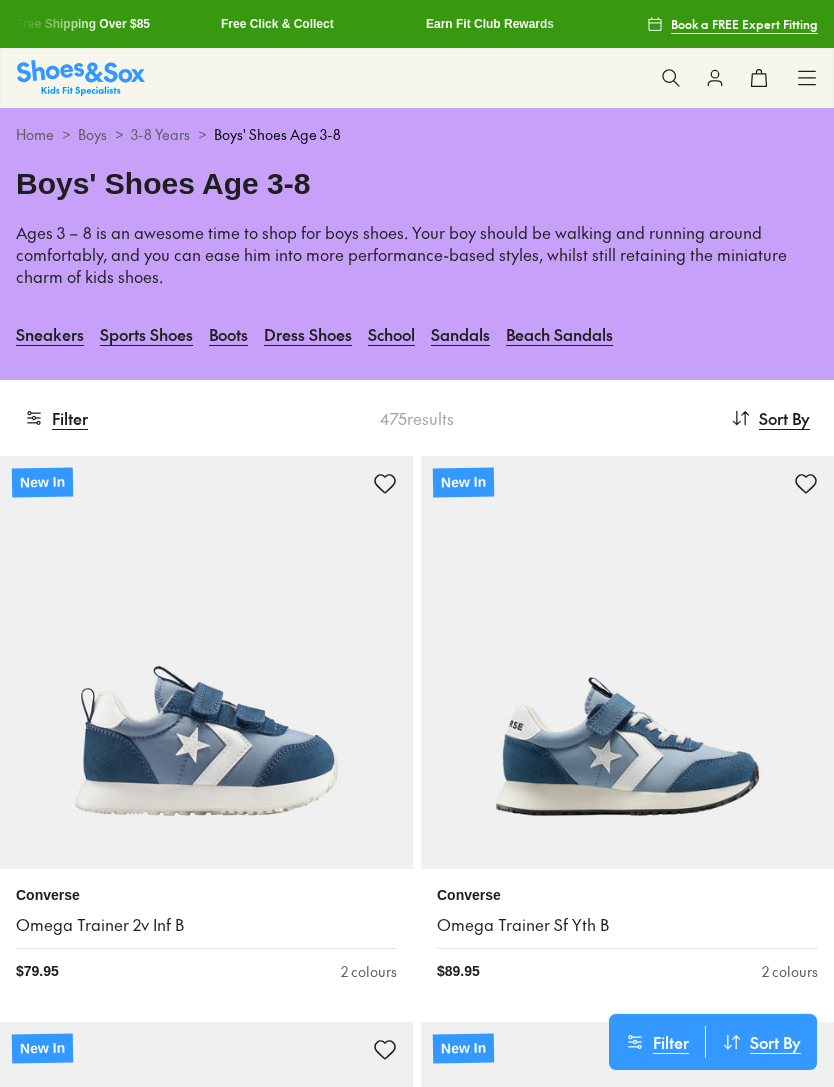 scroll, scrollTop: 0, scrollLeft: 0, axis: both 